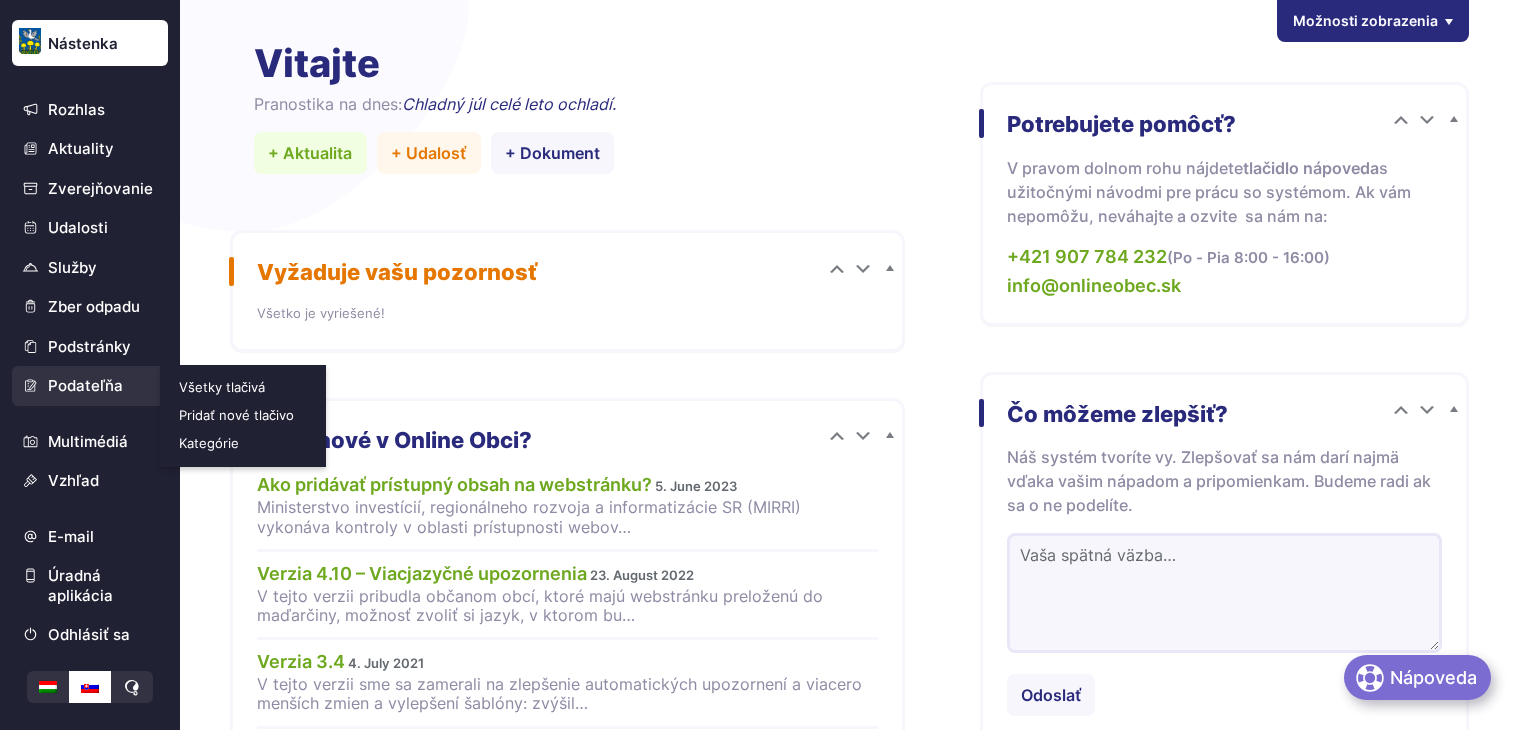 scroll, scrollTop: 0, scrollLeft: 0, axis: both 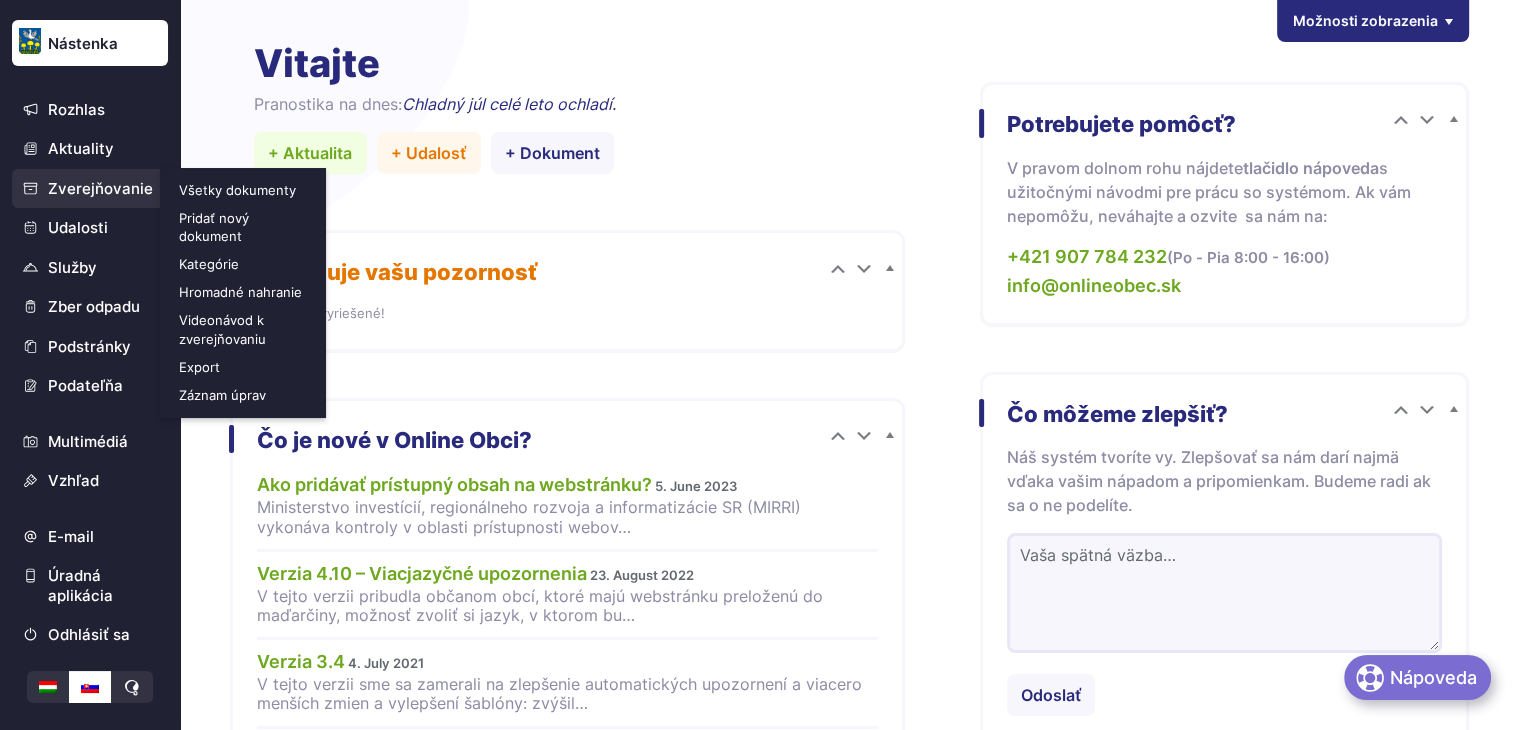 click on "Zverejňovanie" at bounding box center [90, 189] 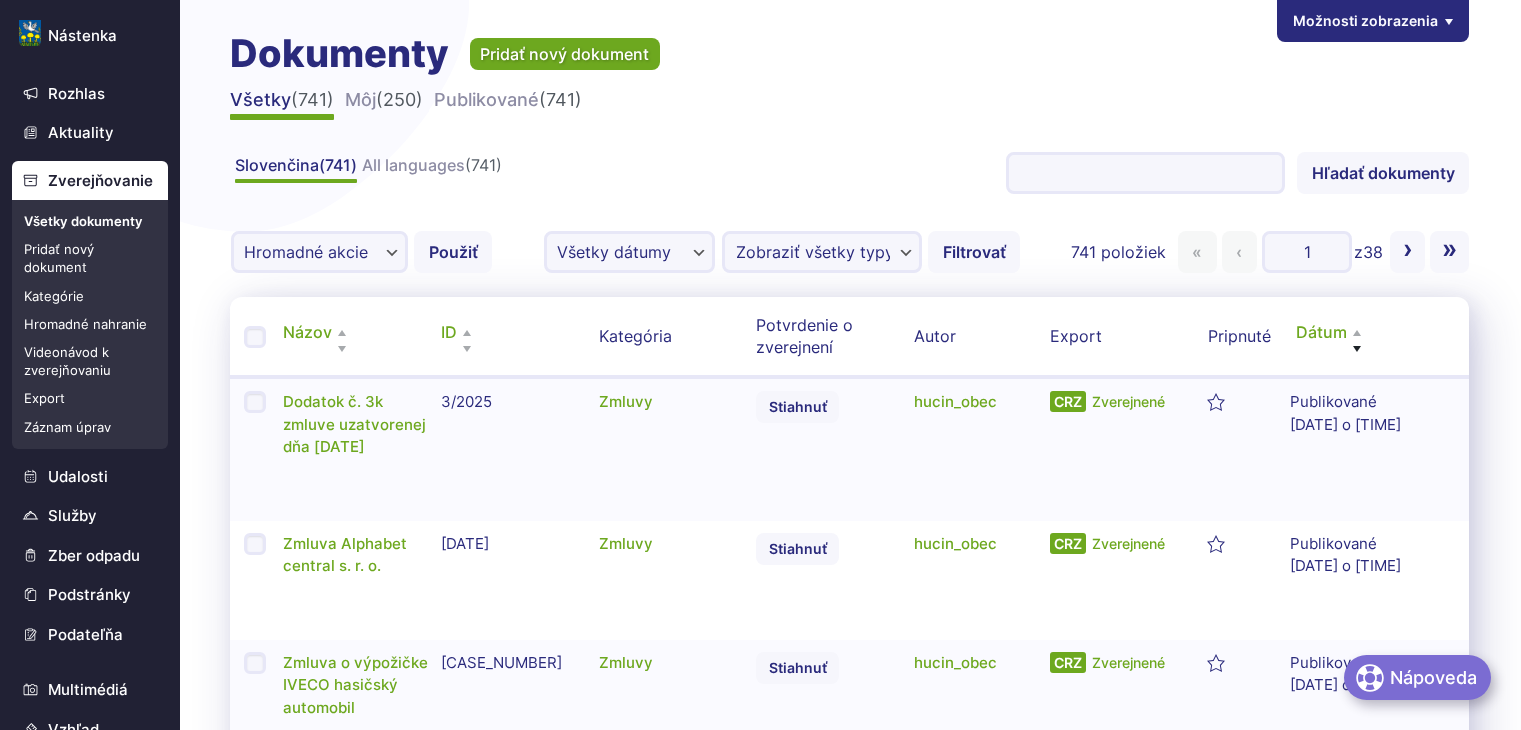 scroll, scrollTop: 0, scrollLeft: 0, axis: both 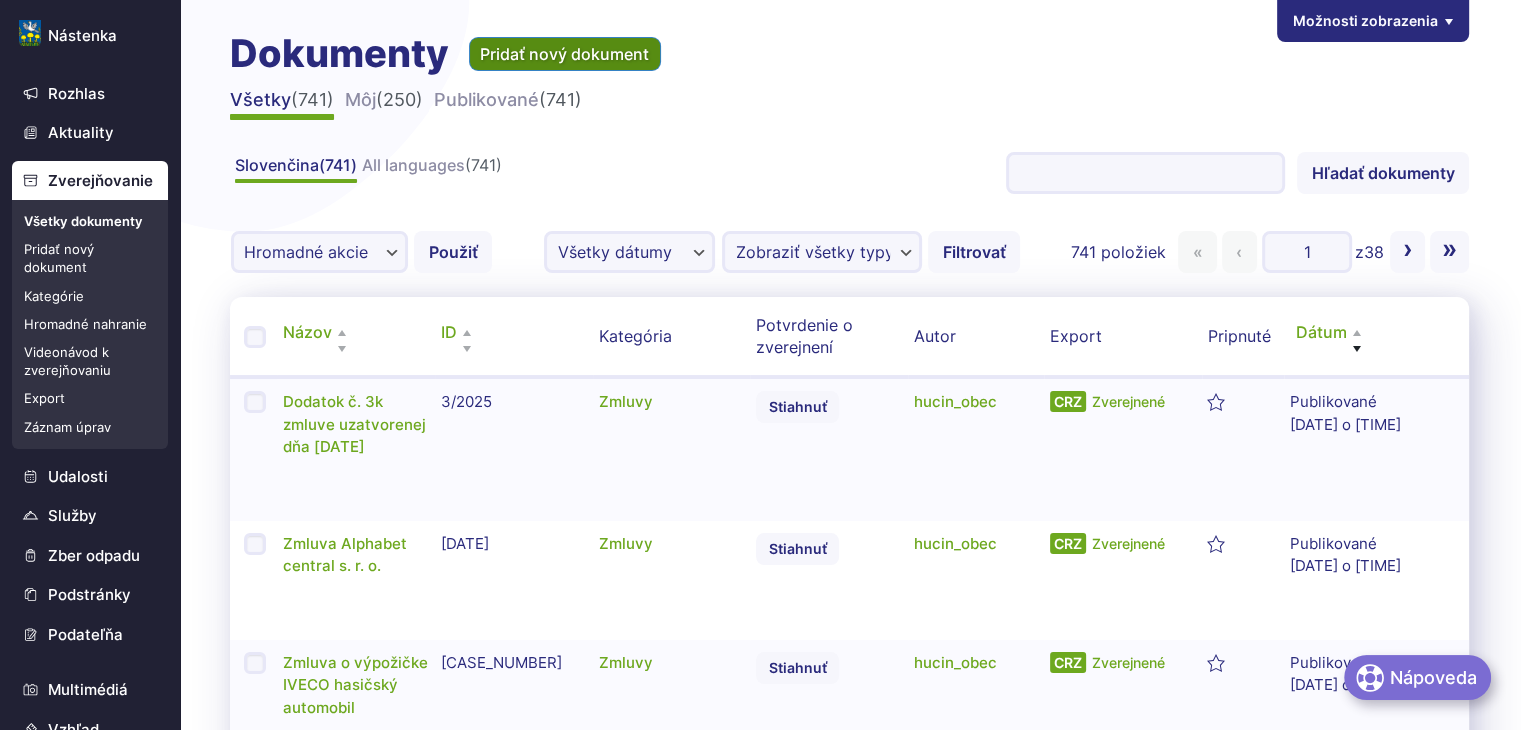 click on "Pridať nový dokument" at bounding box center [565, 54] 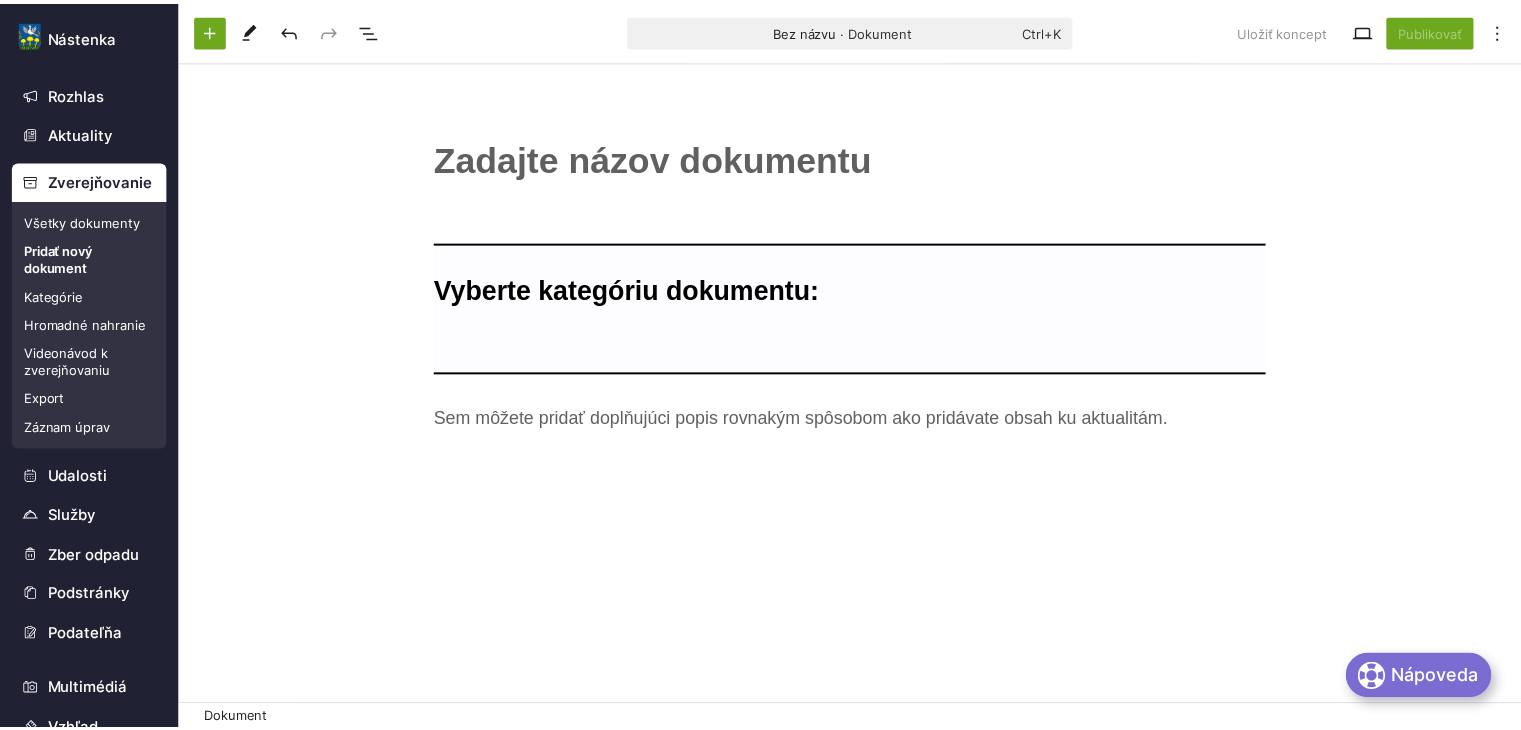 scroll, scrollTop: 0, scrollLeft: 0, axis: both 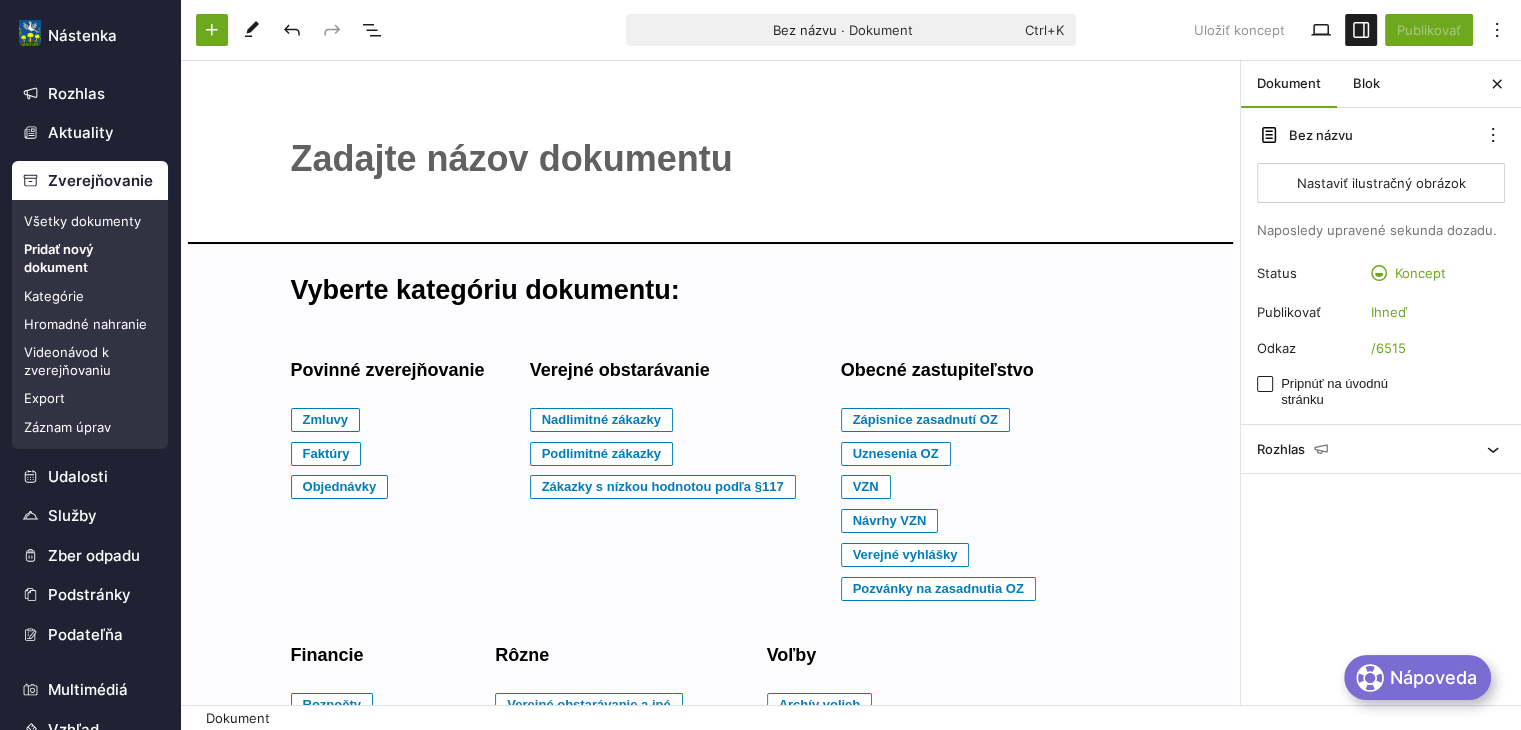 click on "﻿" at bounding box center (711, 159) 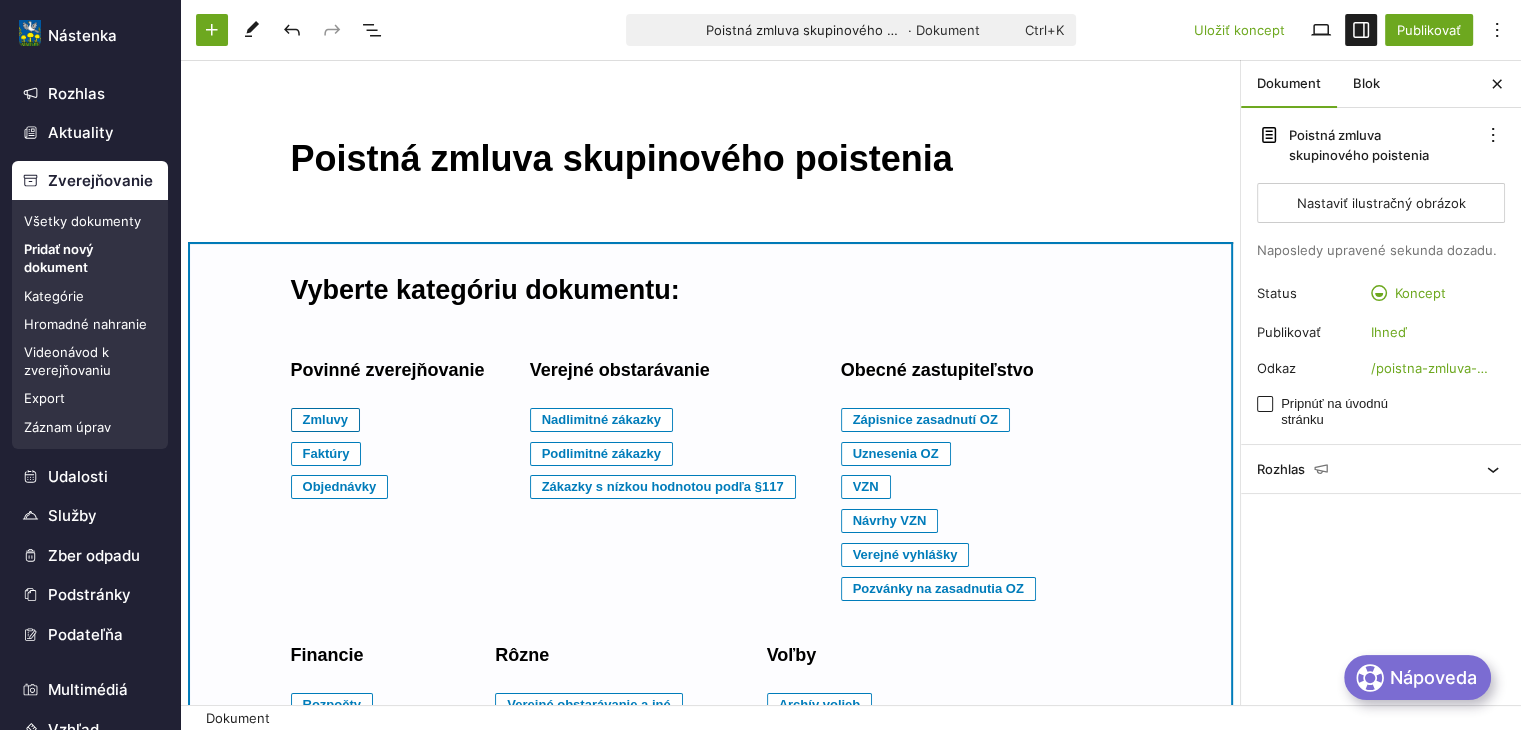 click on "Povinné zverejňovanie Zmluvy Faktúry Objednávky" at bounding box center [388, 425] 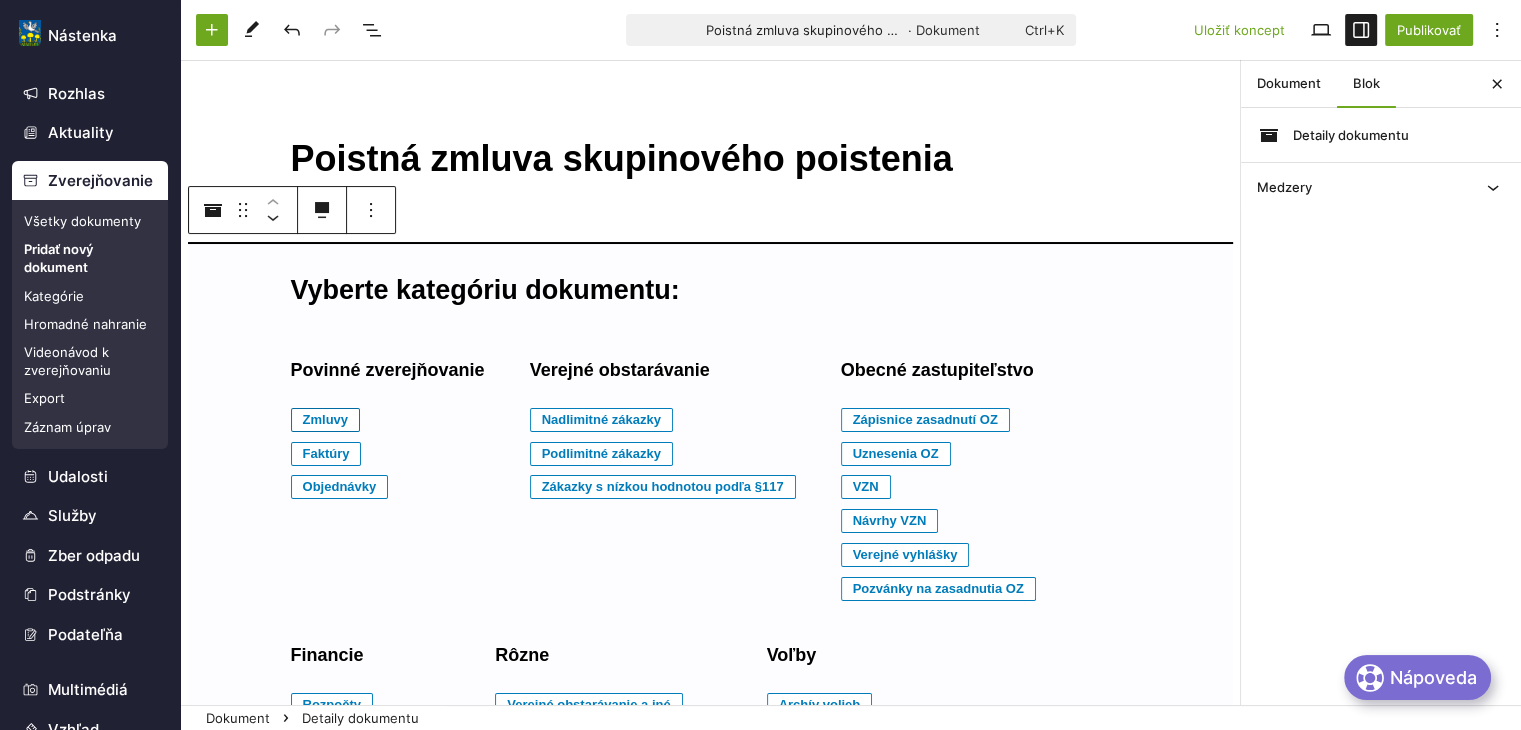 click on "Zmluvy" at bounding box center [326, 420] 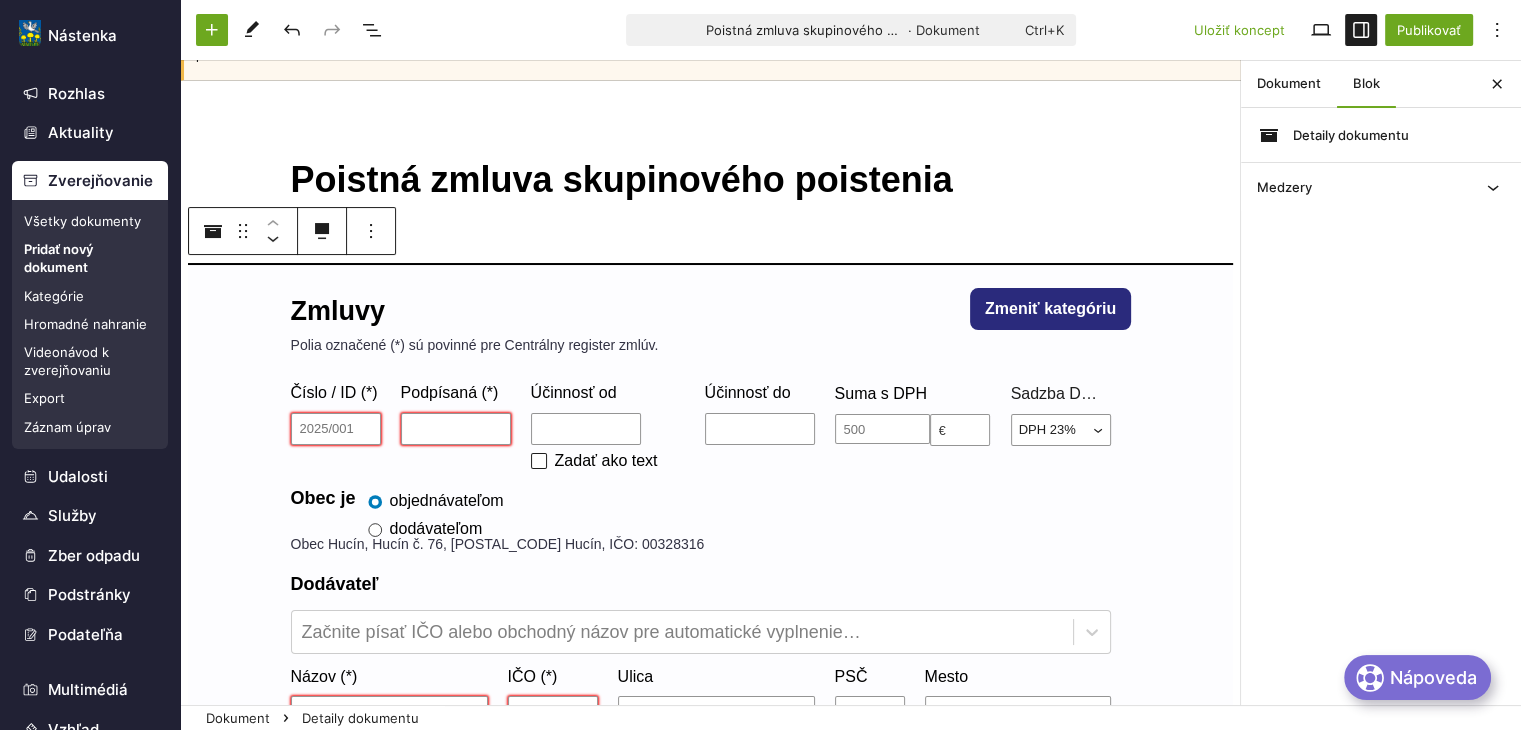 scroll, scrollTop: 100, scrollLeft: 0, axis: vertical 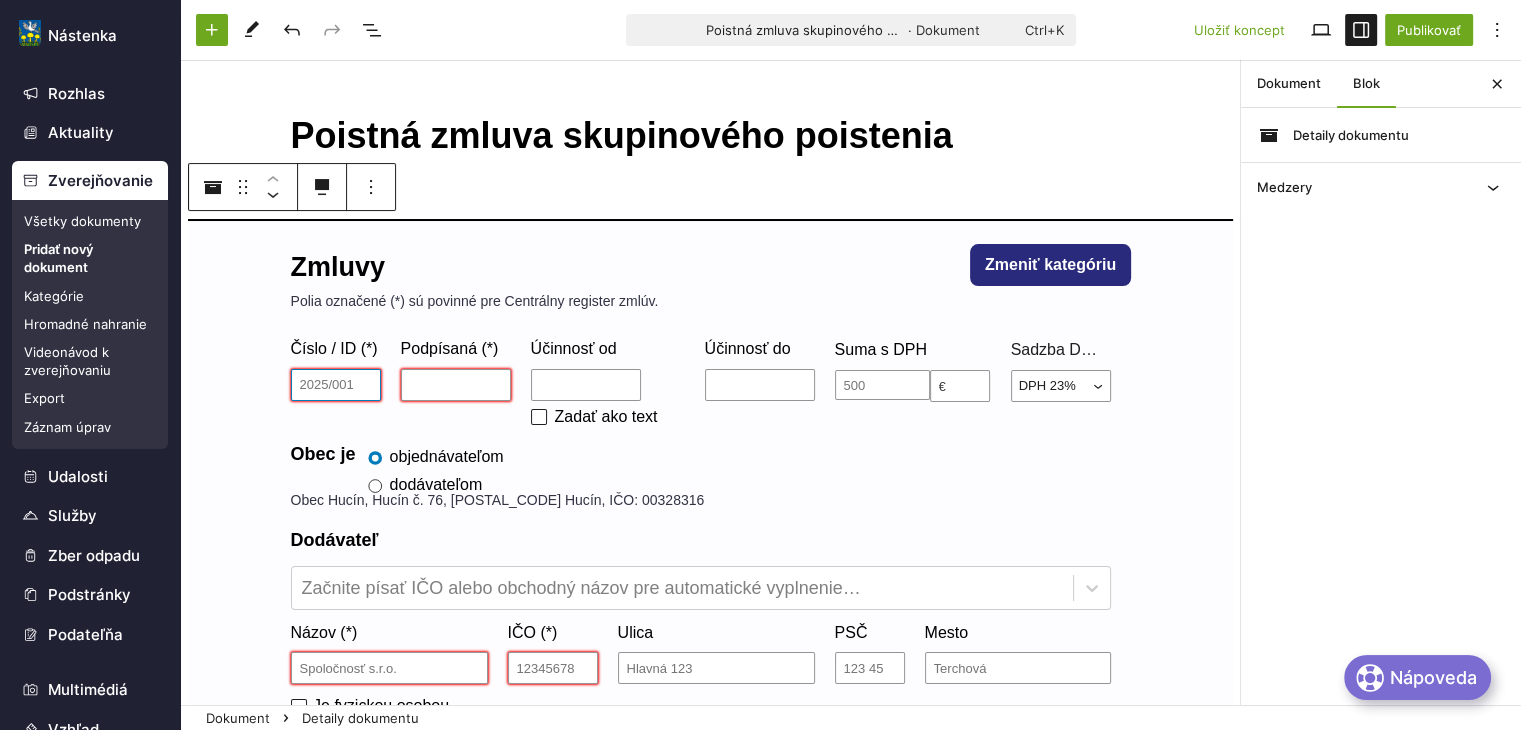 click on "Číslo / ID (*)" at bounding box center (336, 385) 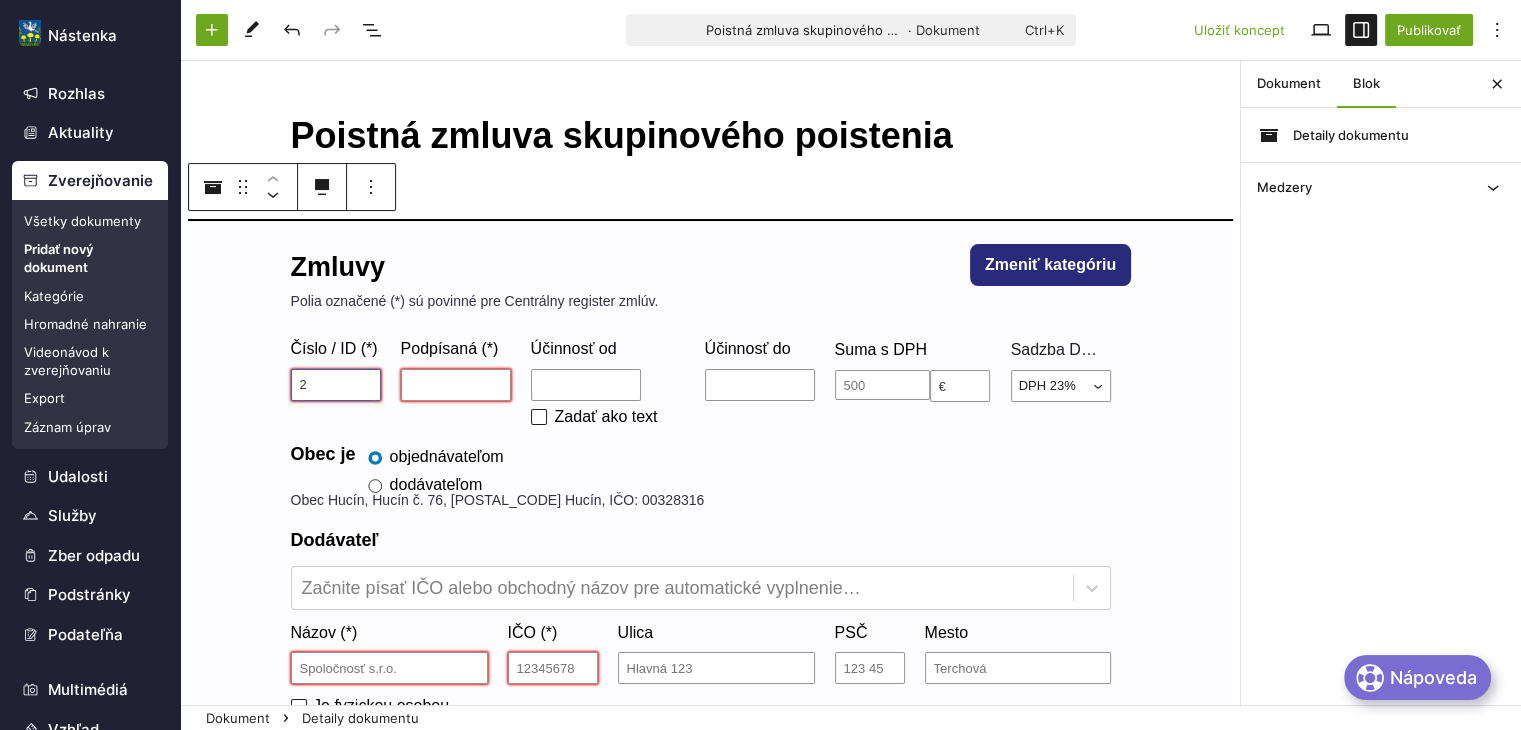 scroll, scrollTop: 83, scrollLeft: 0, axis: vertical 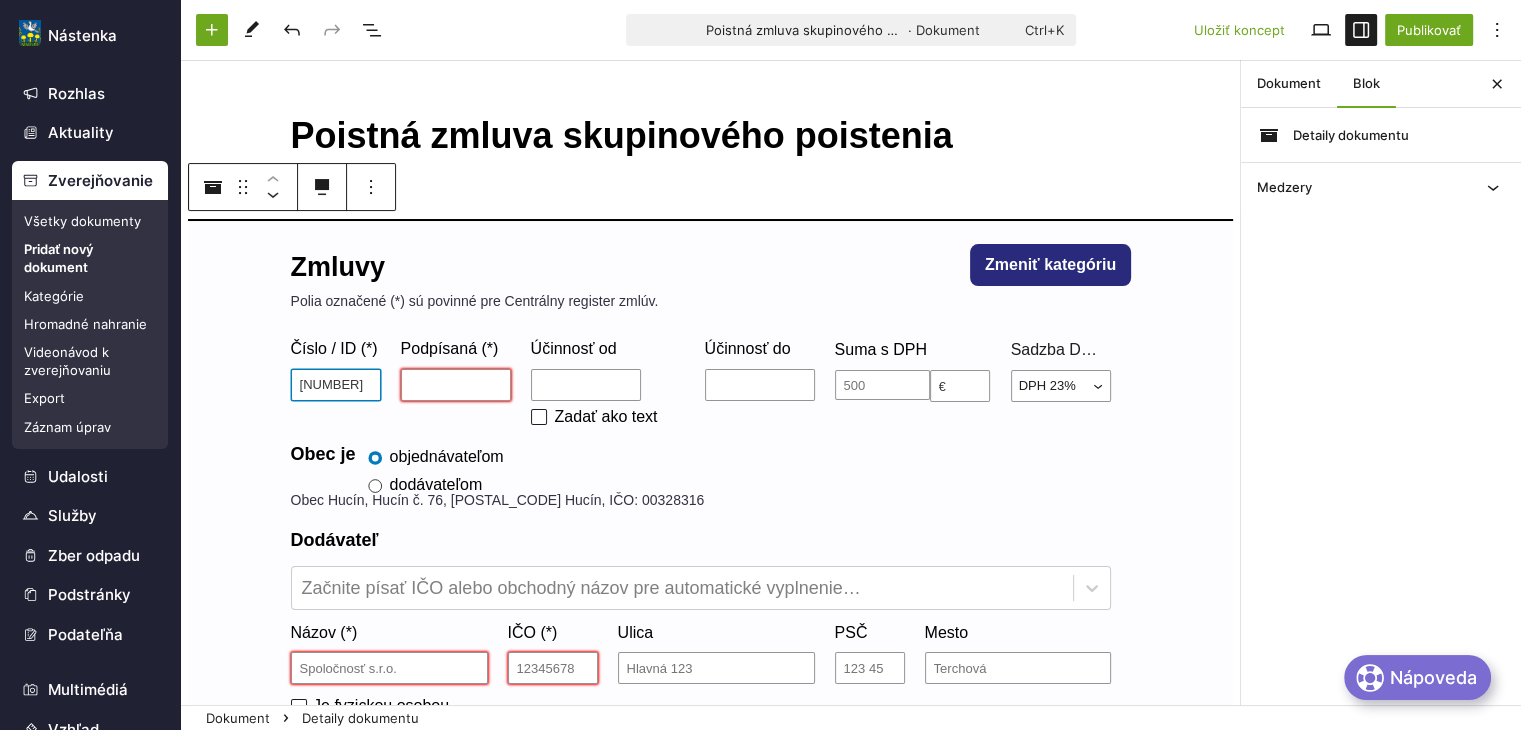 type on "2410395319" 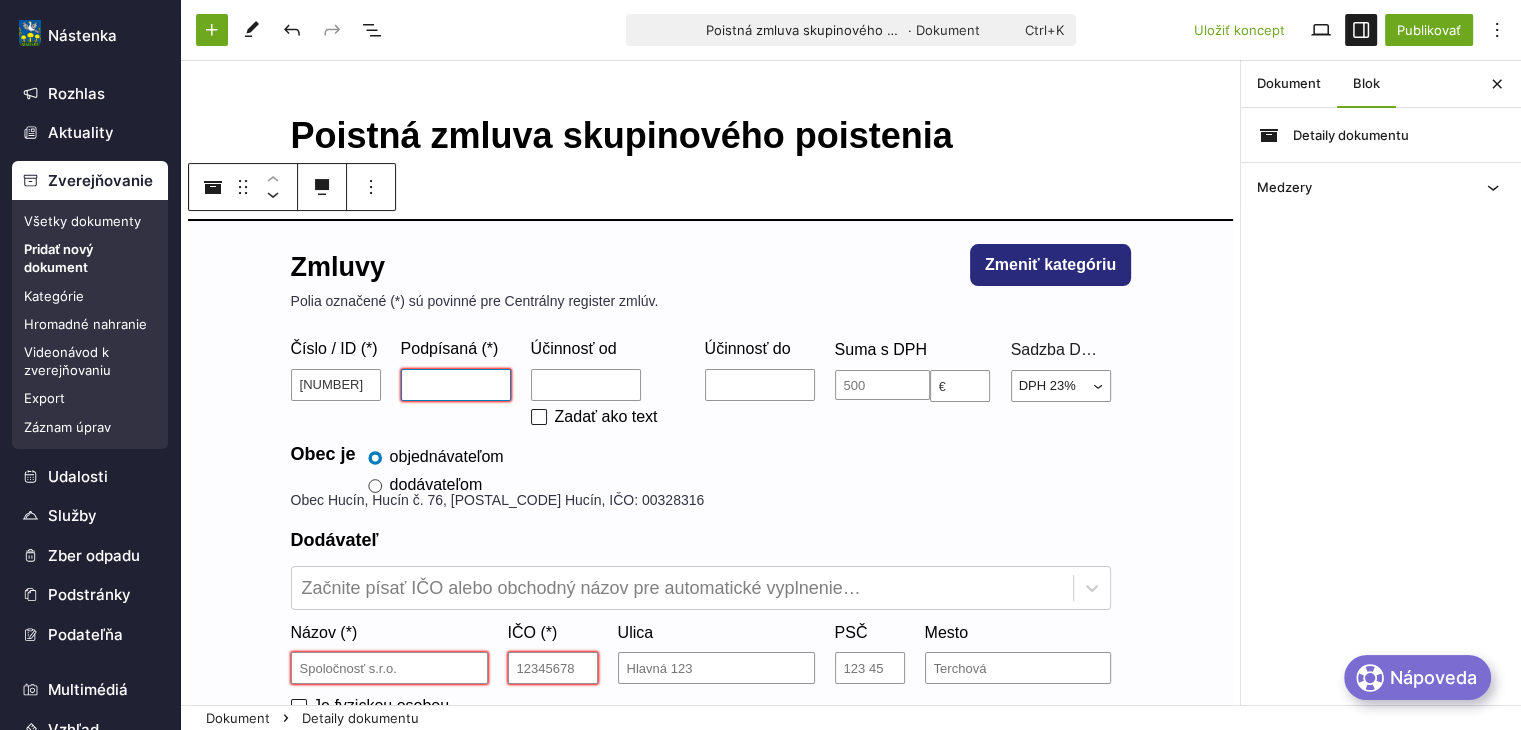 click on "Podpísaná (*)" at bounding box center (456, 385) 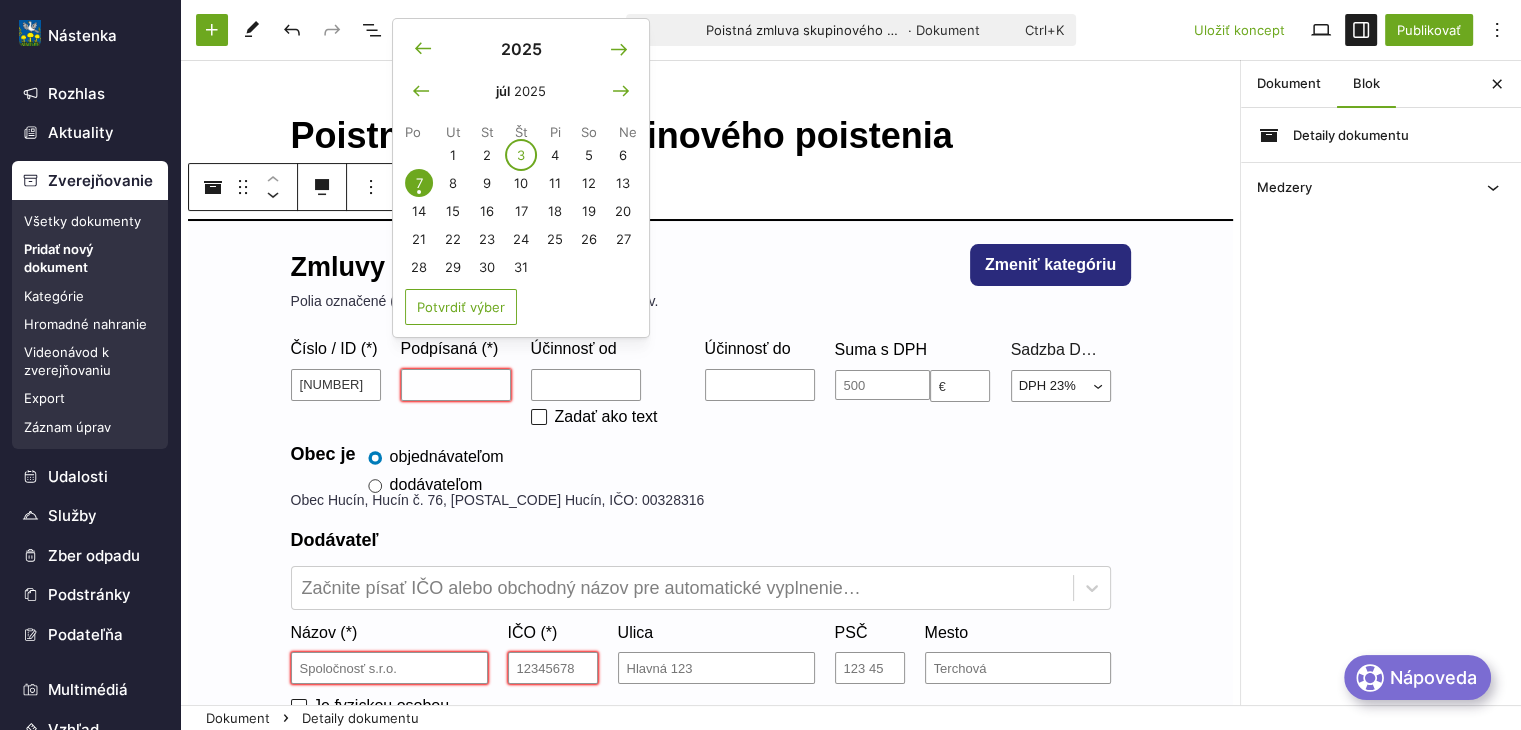 click on "3" at bounding box center (521, 155) 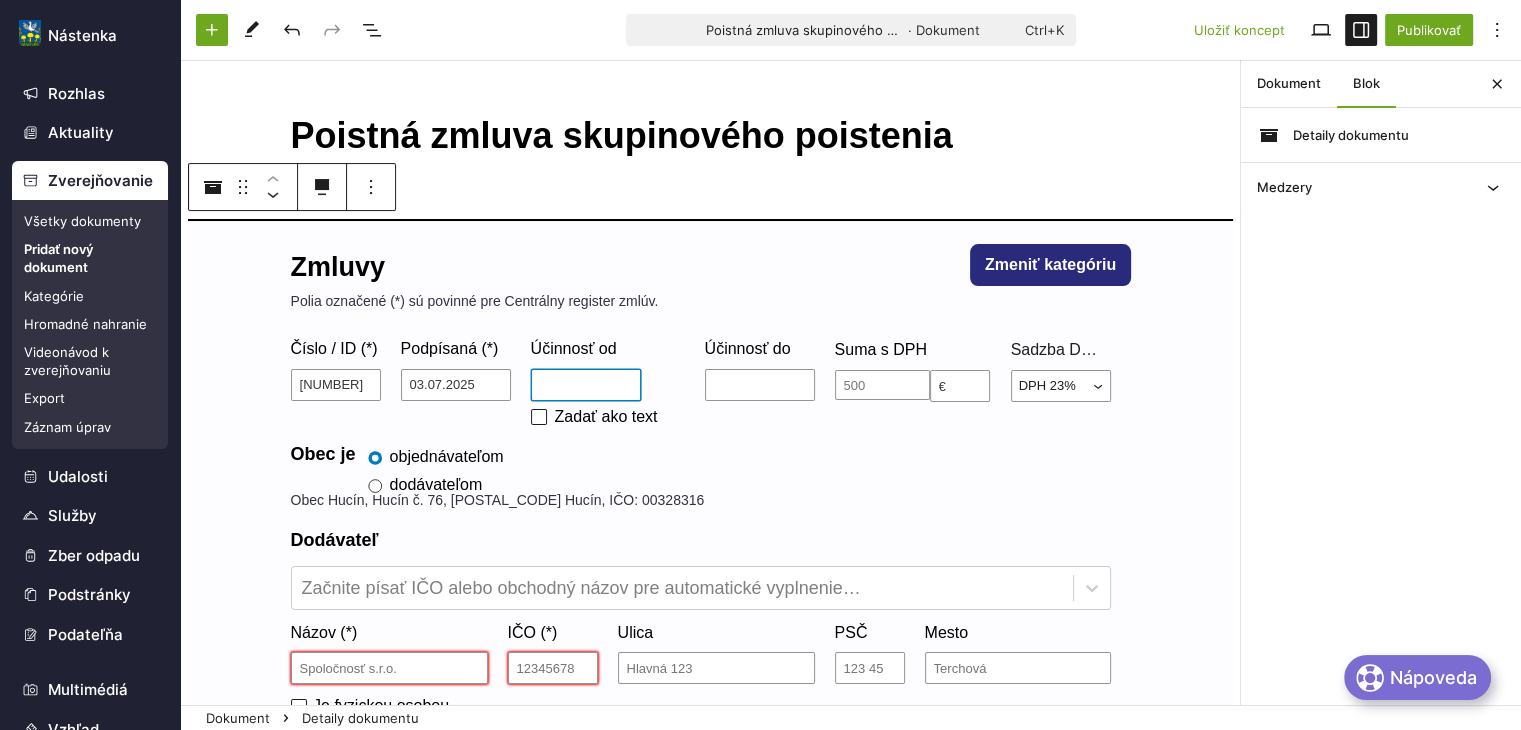 click on "Účinnosť od" at bounding box center (586, 385) 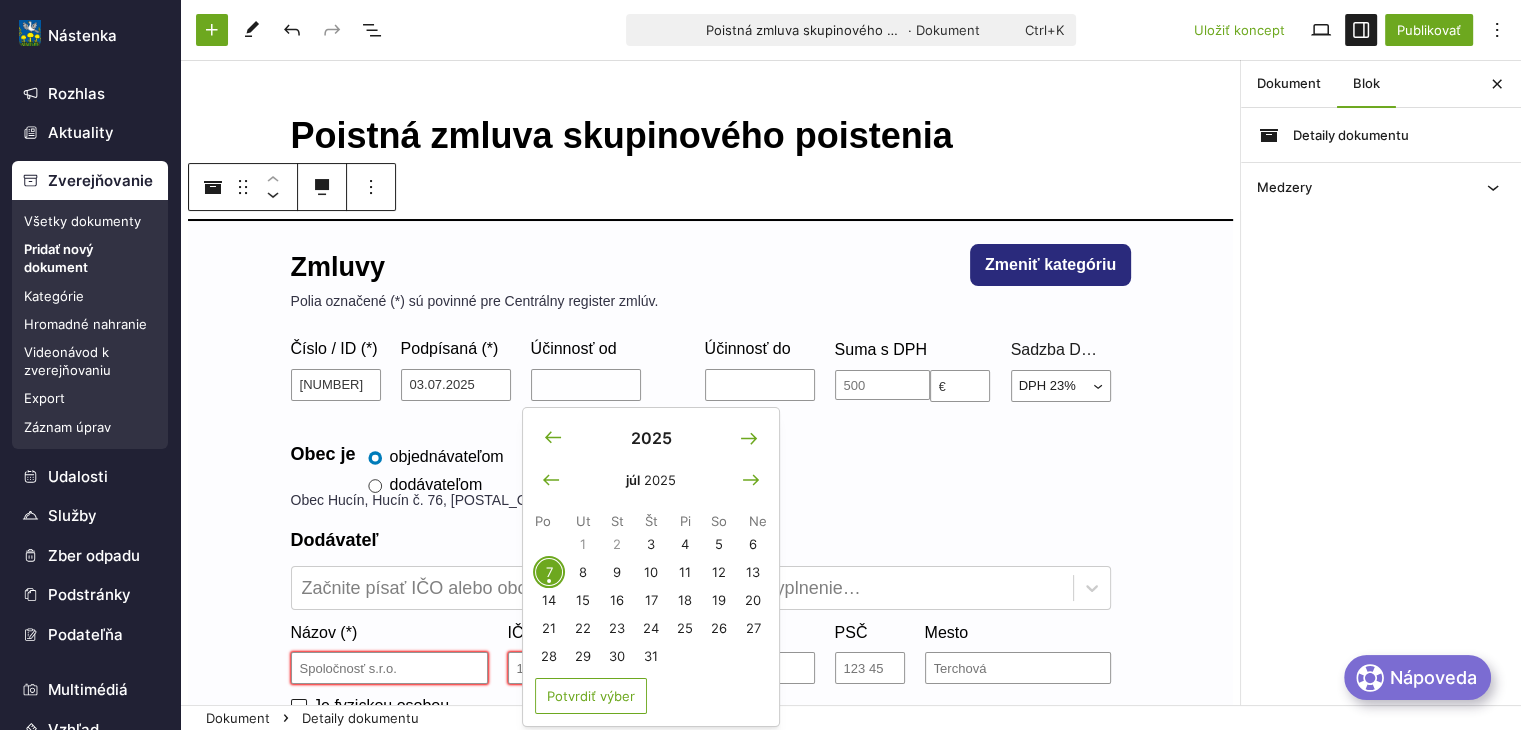 click on "7" at bounding box center (549, 572) 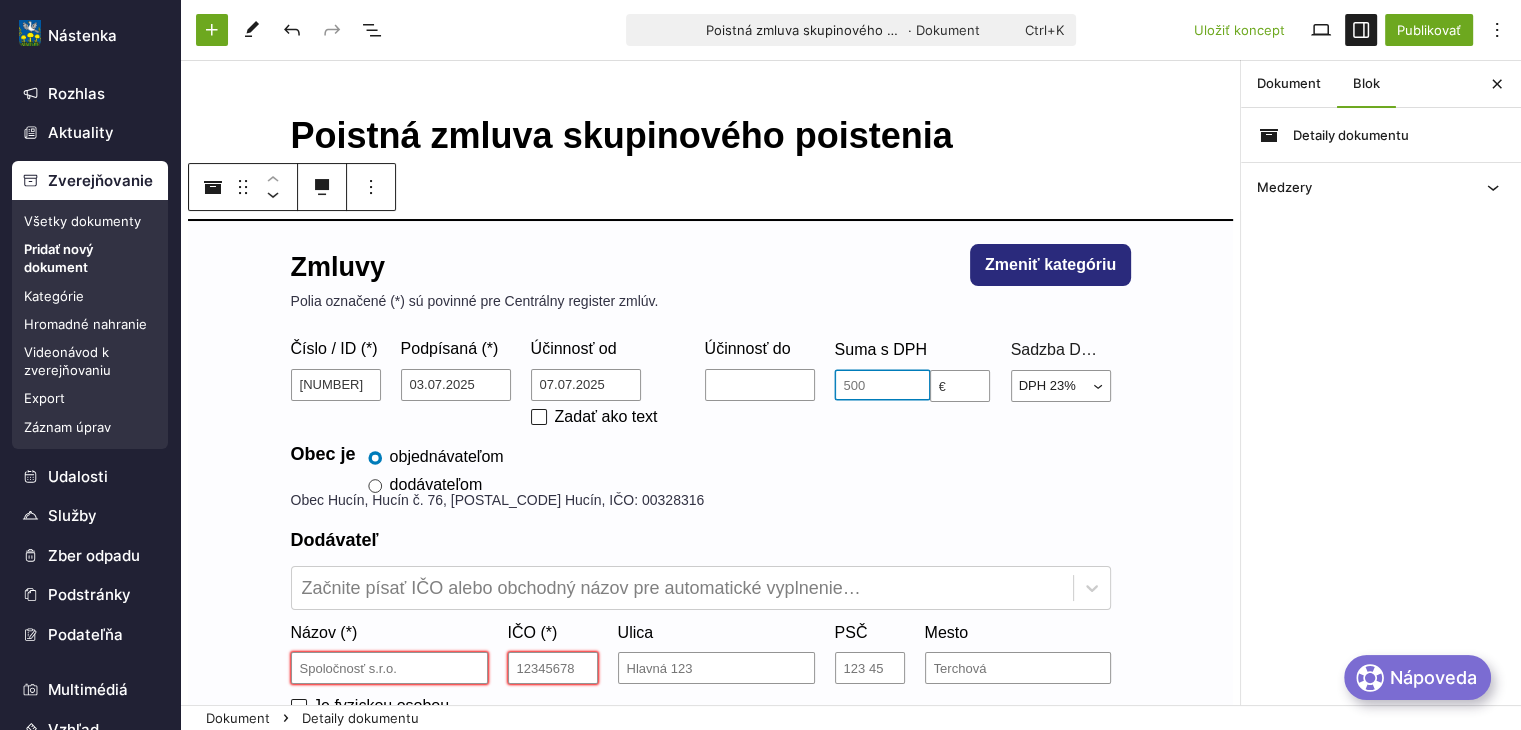click at bounding box center [882, 385] 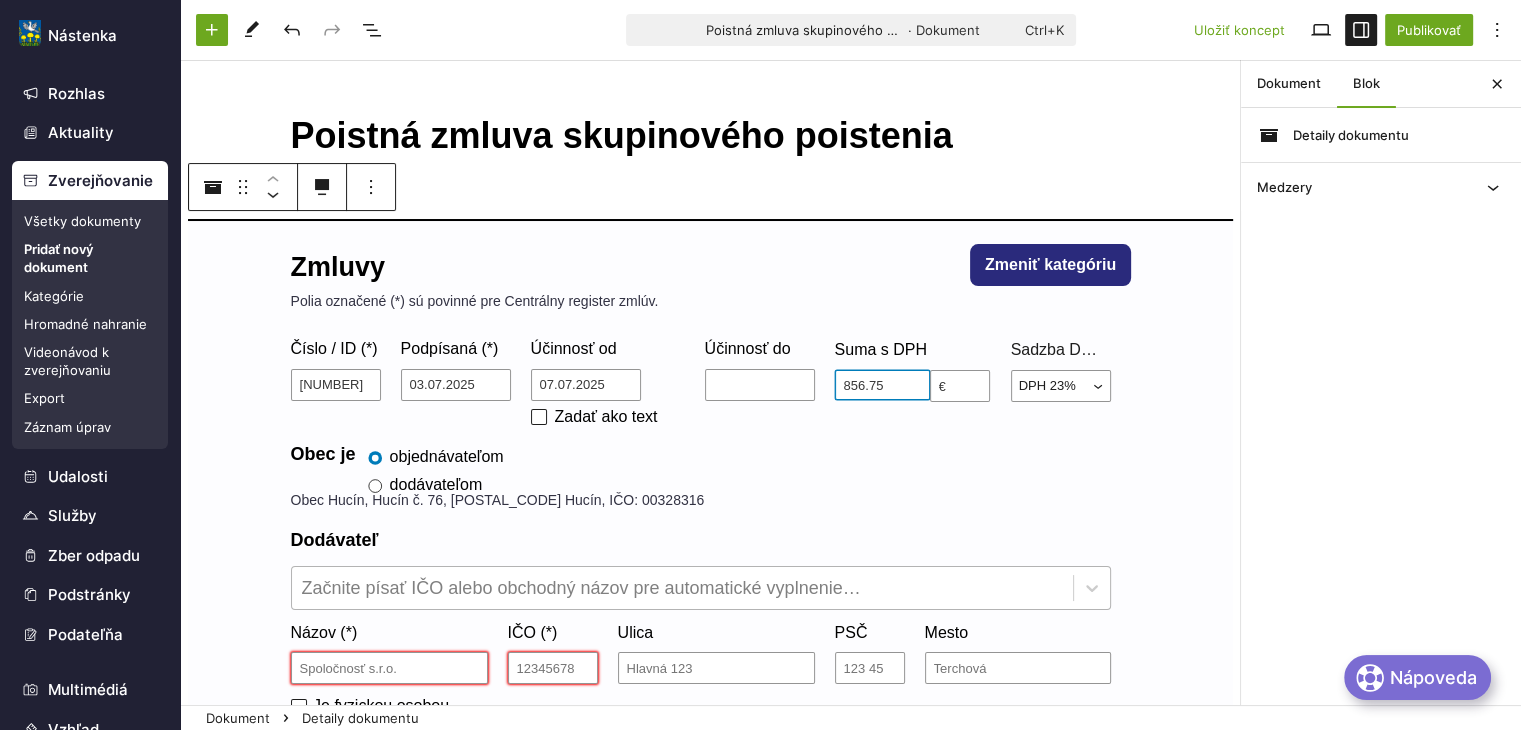 type on "856.75" 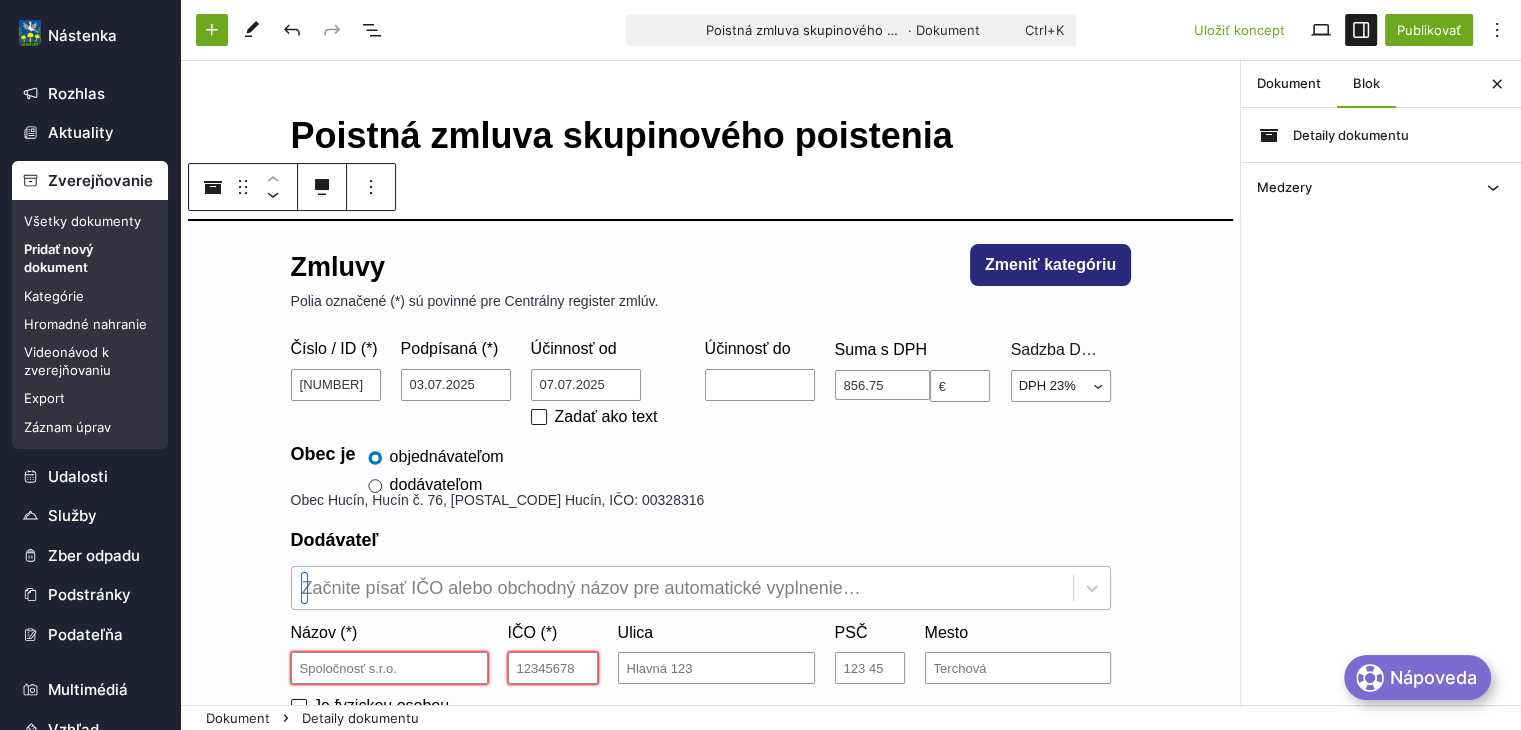 click at bounding box center (682, 588) 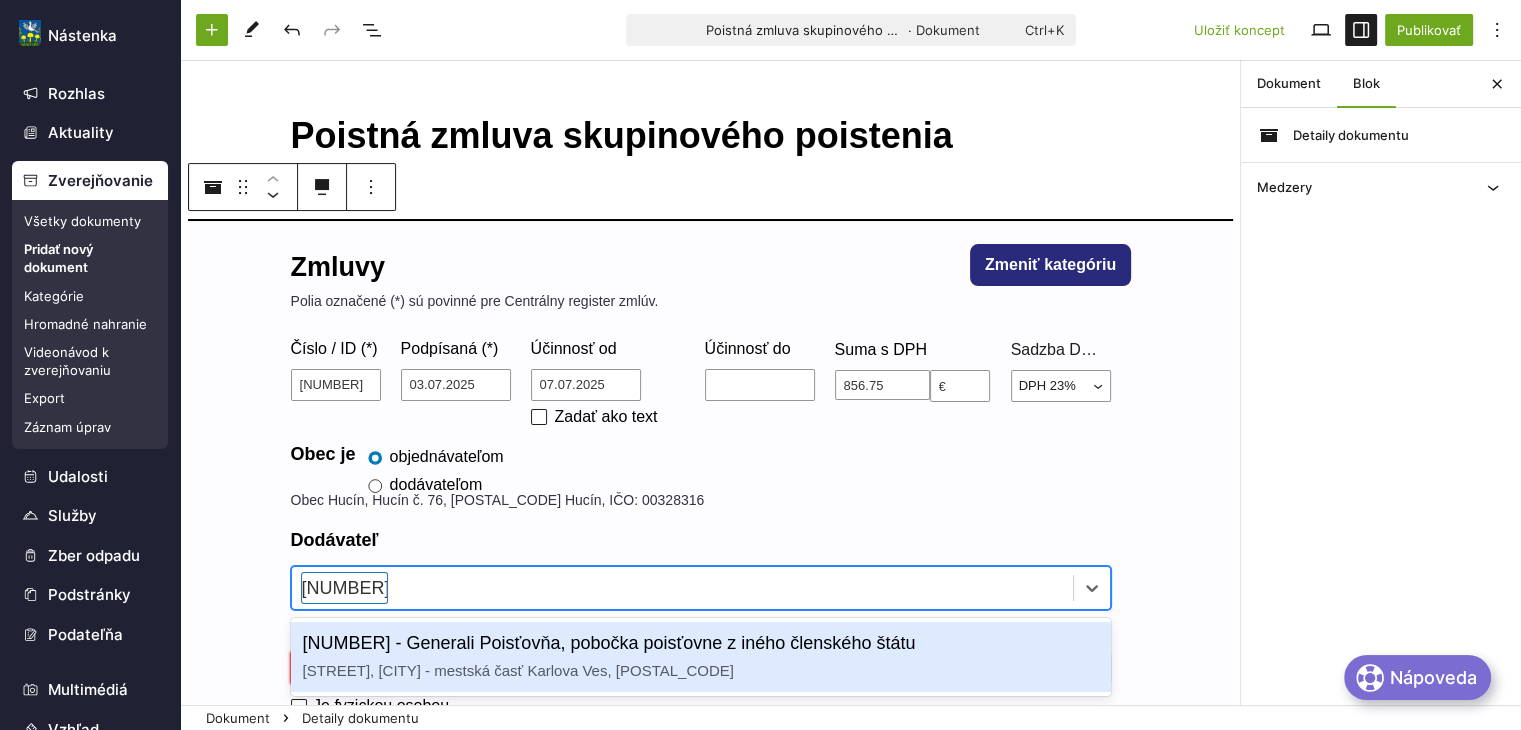 click on "Lamačská cesta 3/A, Bratislava - mestská časť Karlova Ves, 84104" at bounding box center [518, 670] 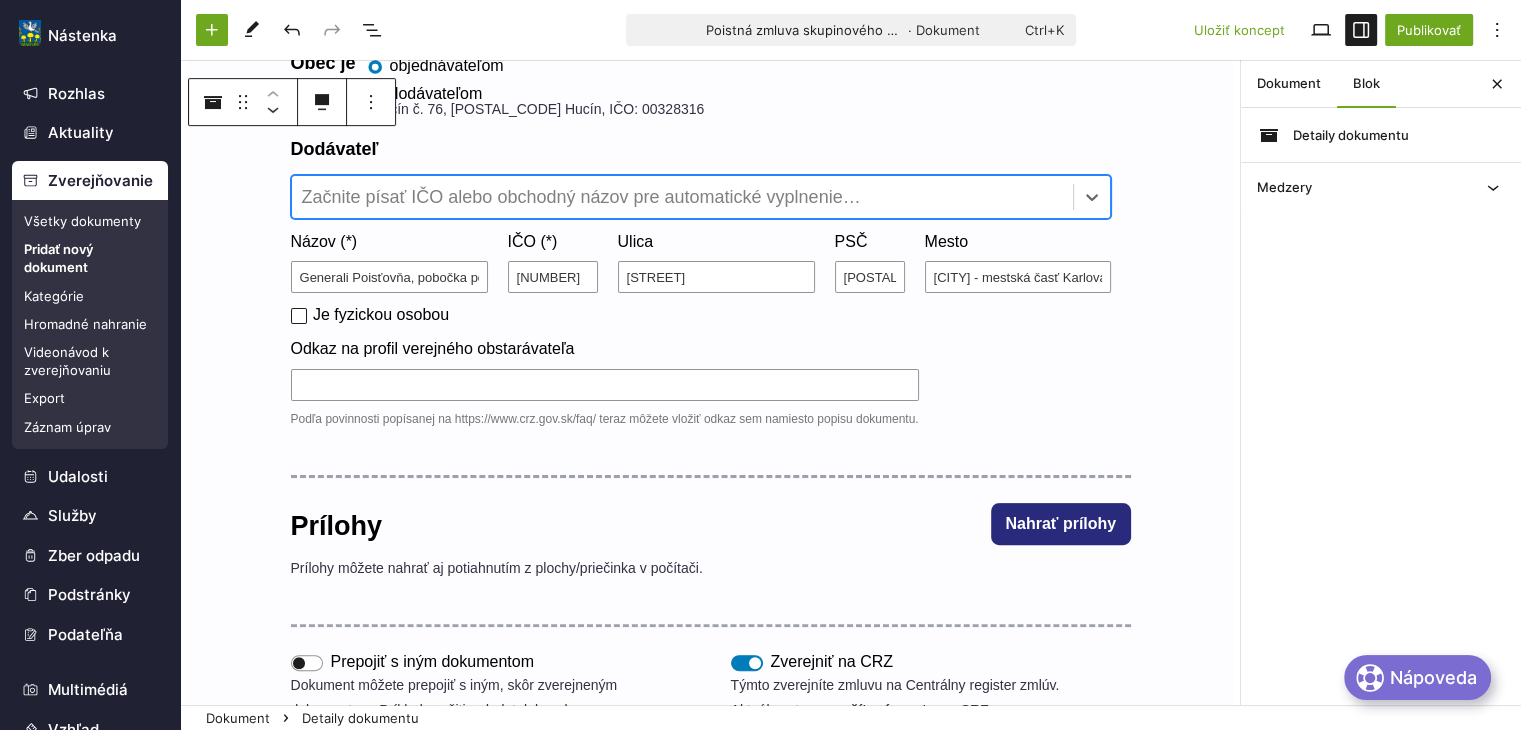 scroll, scrollTop: 483, scrollLeft: 0, axis: vertical 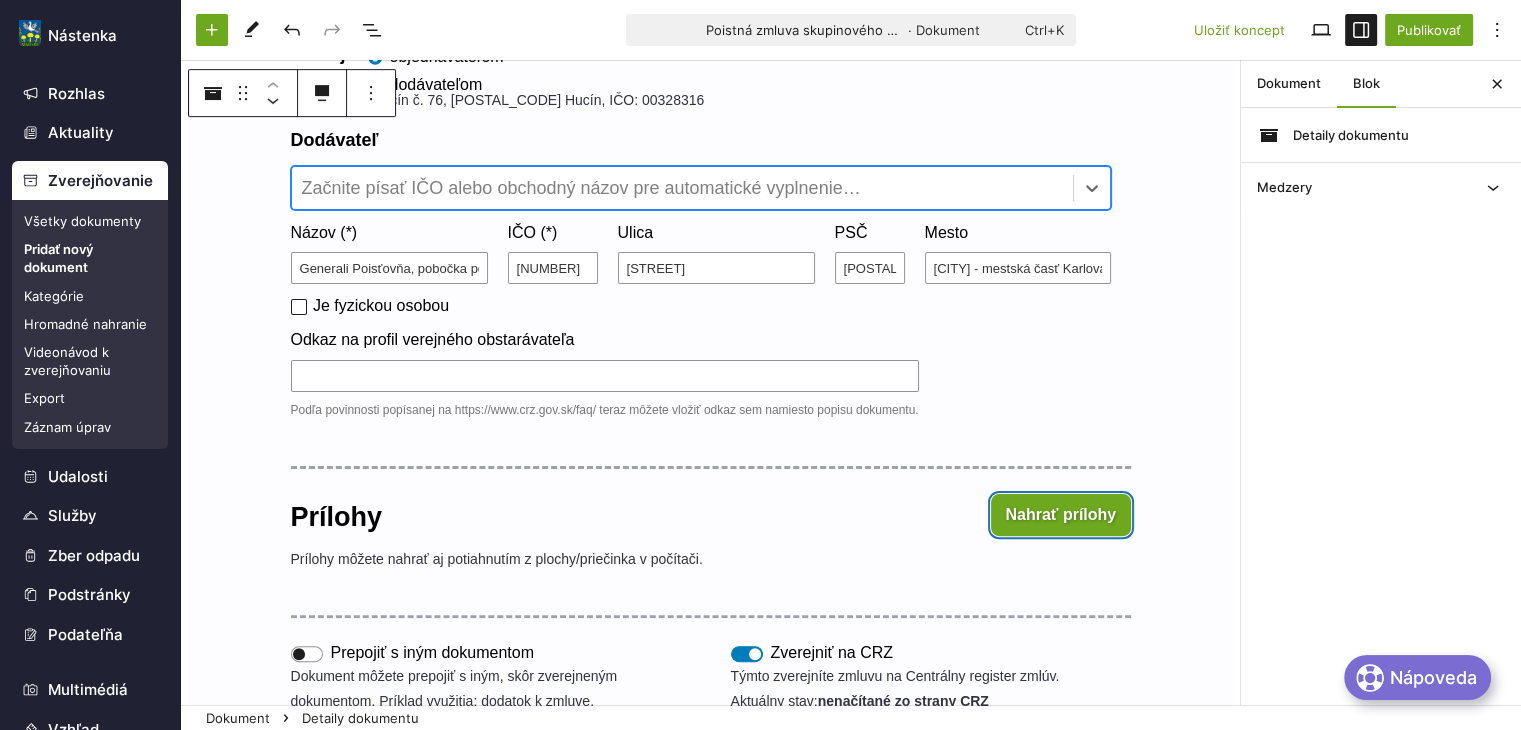 click on "Nahrať prílohy" at bounding box center [1061, 515] 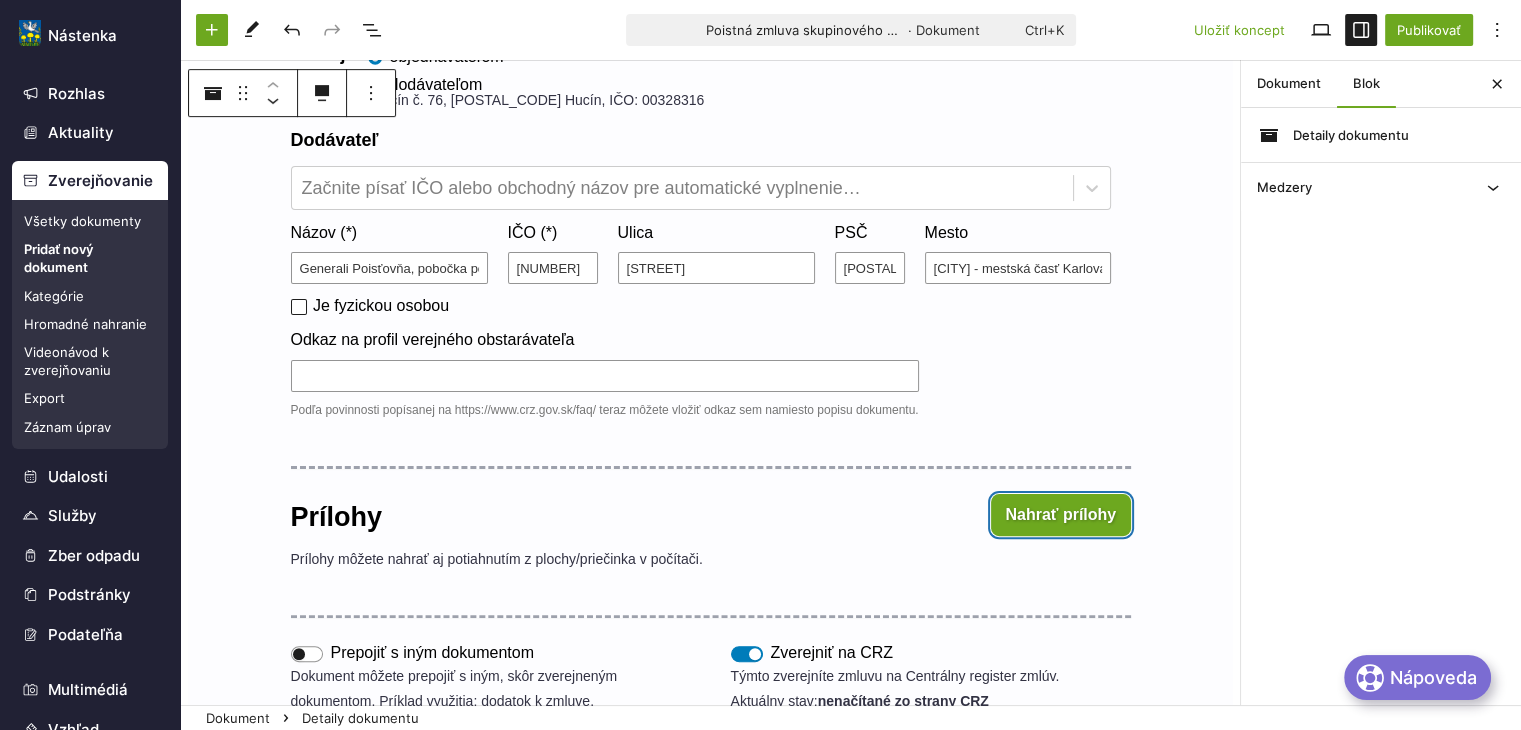click on "Nahrať prílohy" at bounding box center (1061, 515) 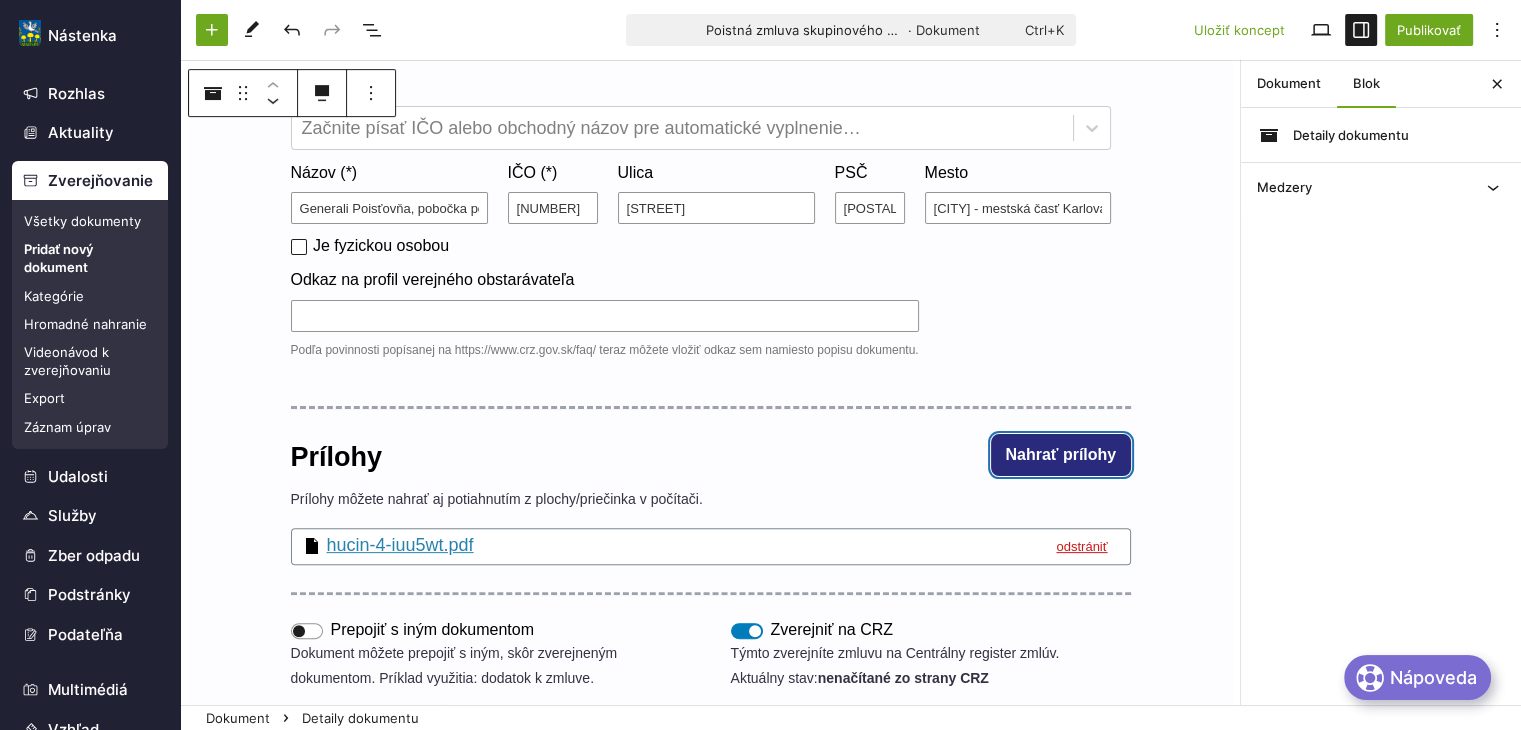 scroll, scrollTop: 249, scrollLeft: 0, axis: vertical 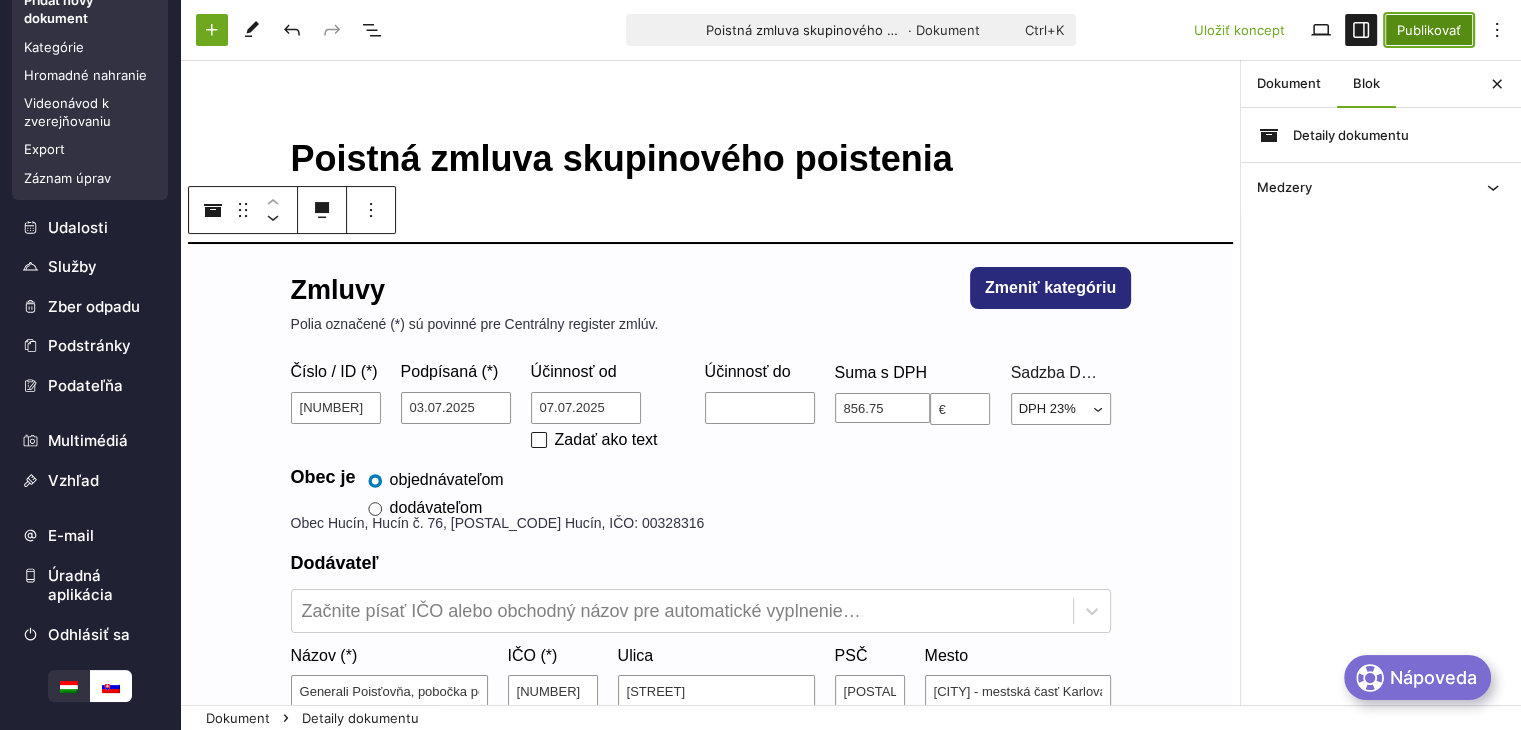 click on "Publikovať" at bounding box center (1429, 30) 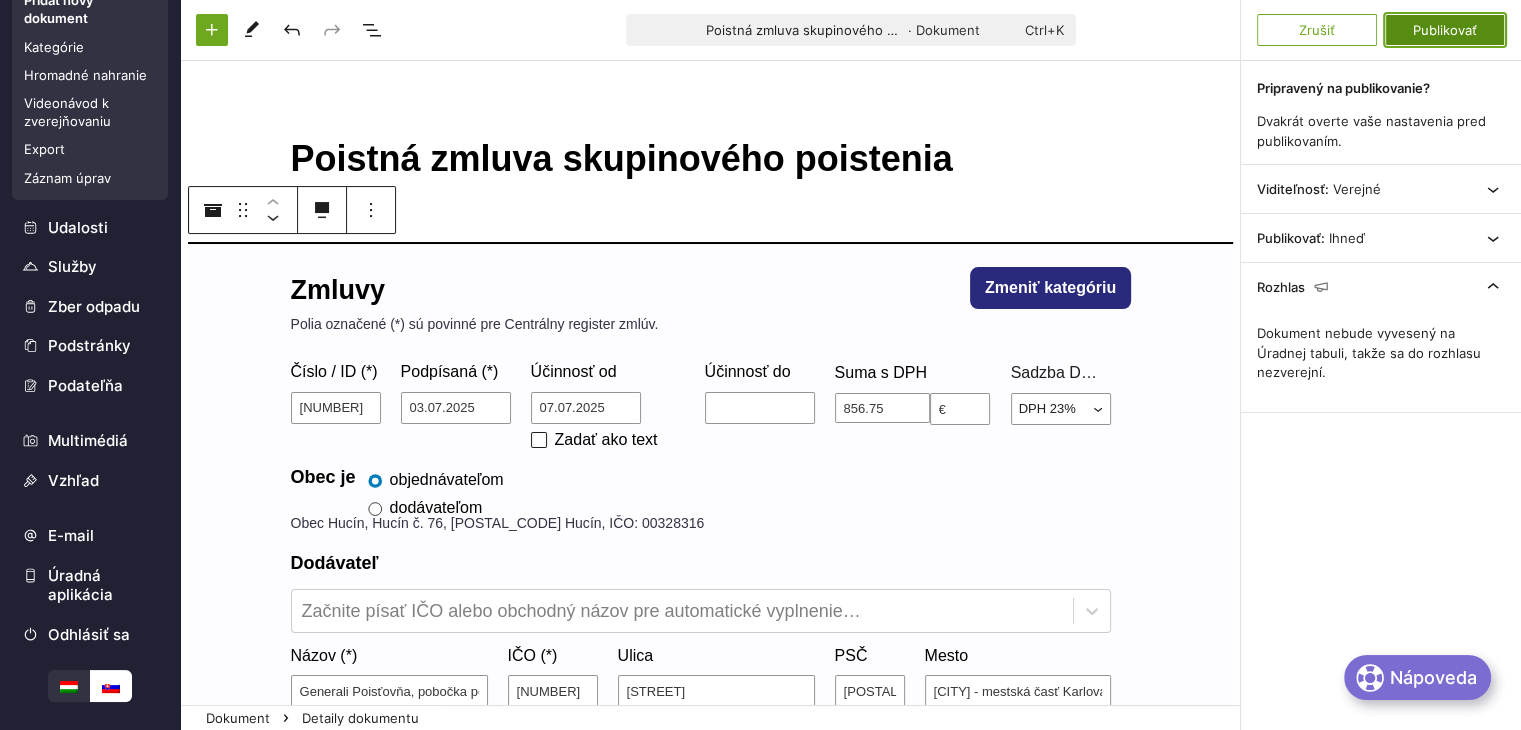 click on "Publikovať" at bounding box center (1445, 30) 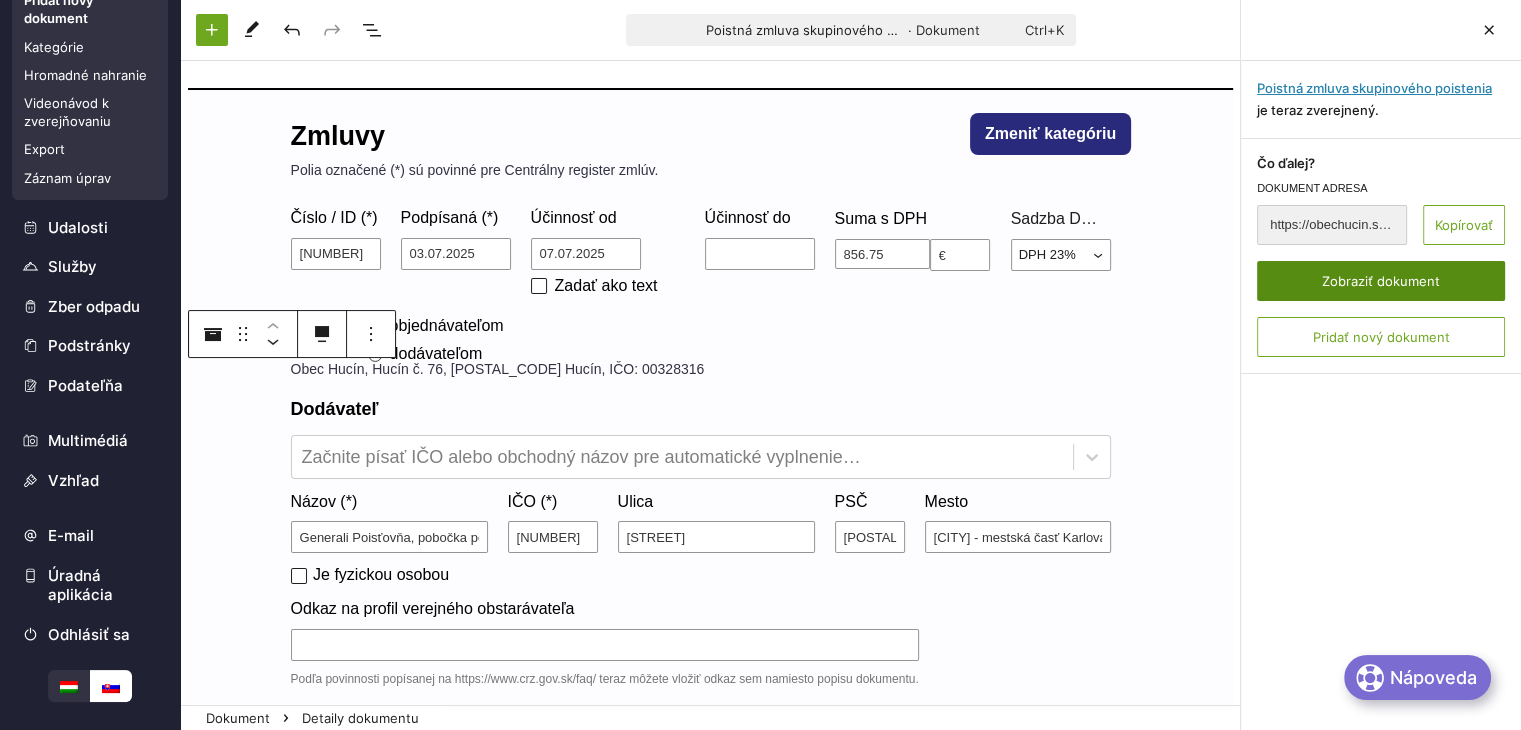 scroll, scrollTop: 400, scrollLeft: 0, axis: vertical 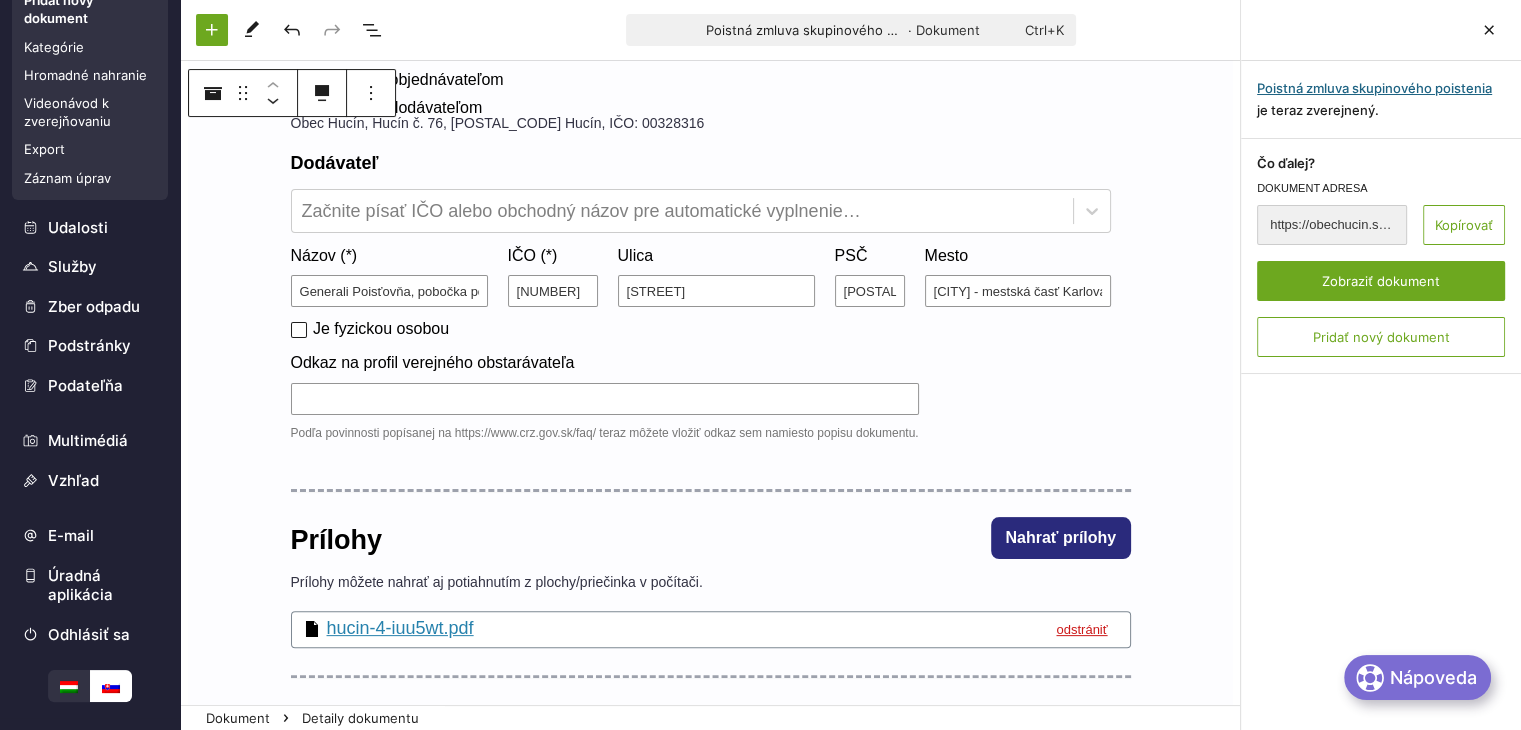 click on "Poistná zmluva skupinového poistenia" at bounding box center [1374, 88] 